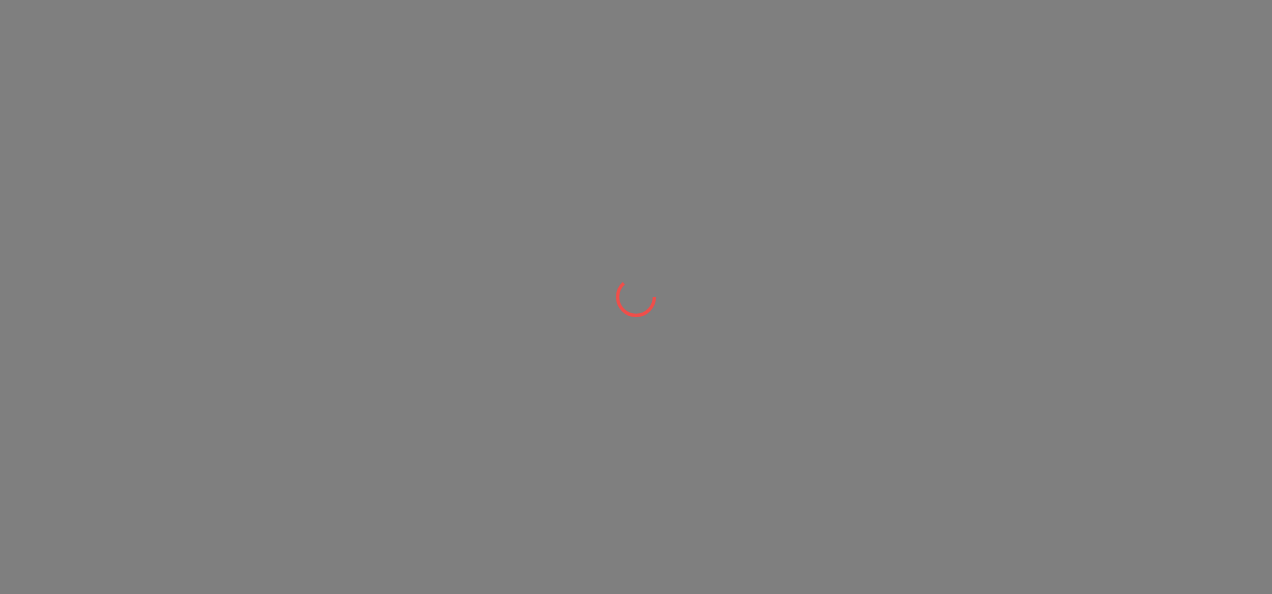 scroll, scrollTop: 0, scrollLeft: 0, axis: both 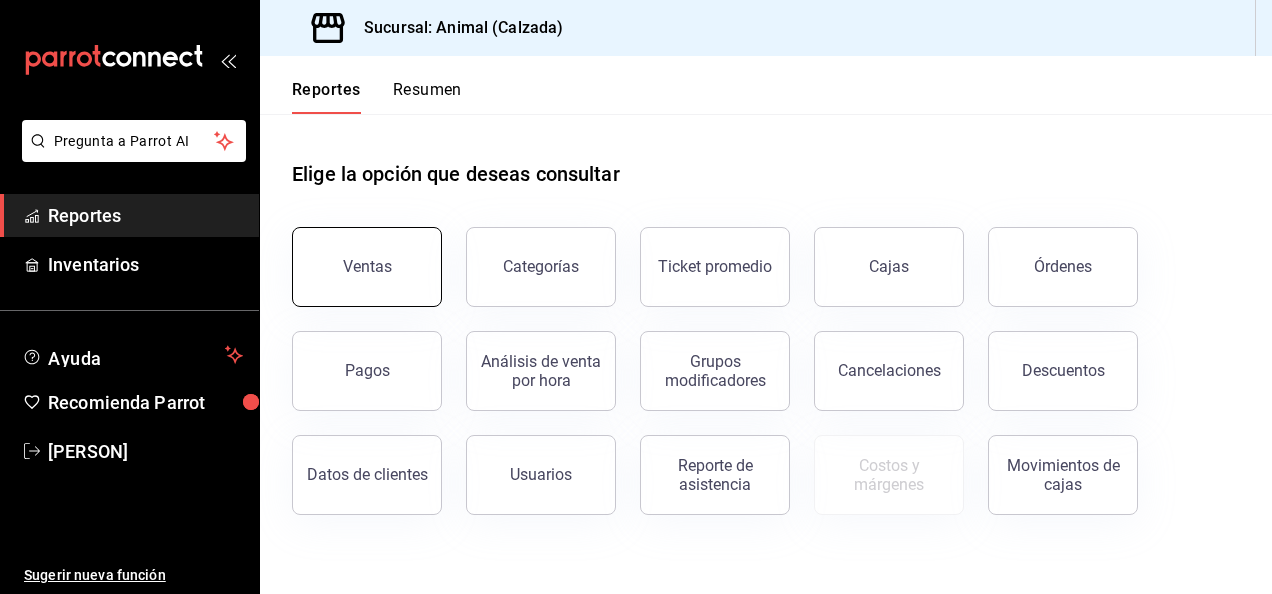 click on "Ventas" at bounding box center [367, 266] 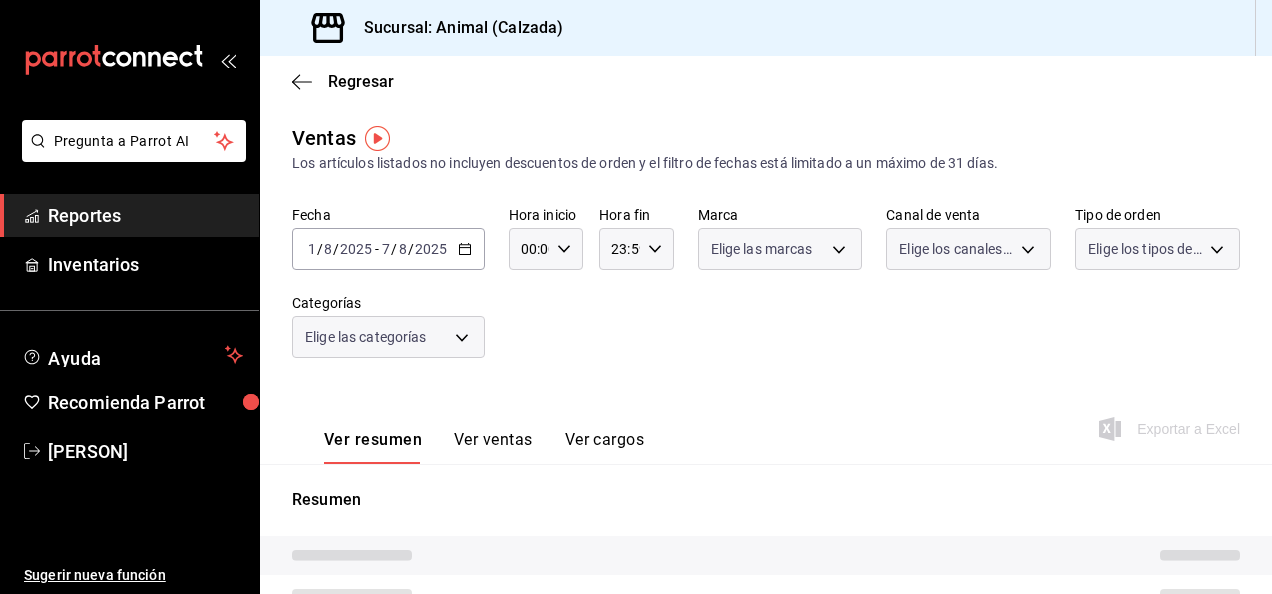 type on "05:00" 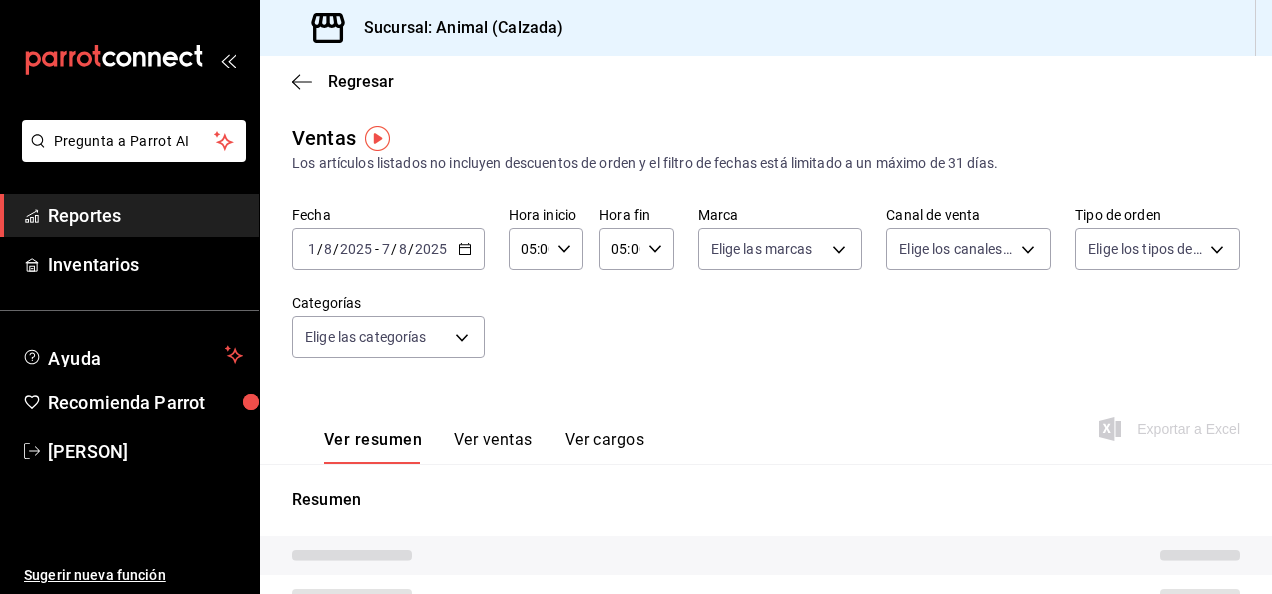 type on "PARROT,UBER_EATS,RAPPI,DIDI_FOOD,ONLINE" 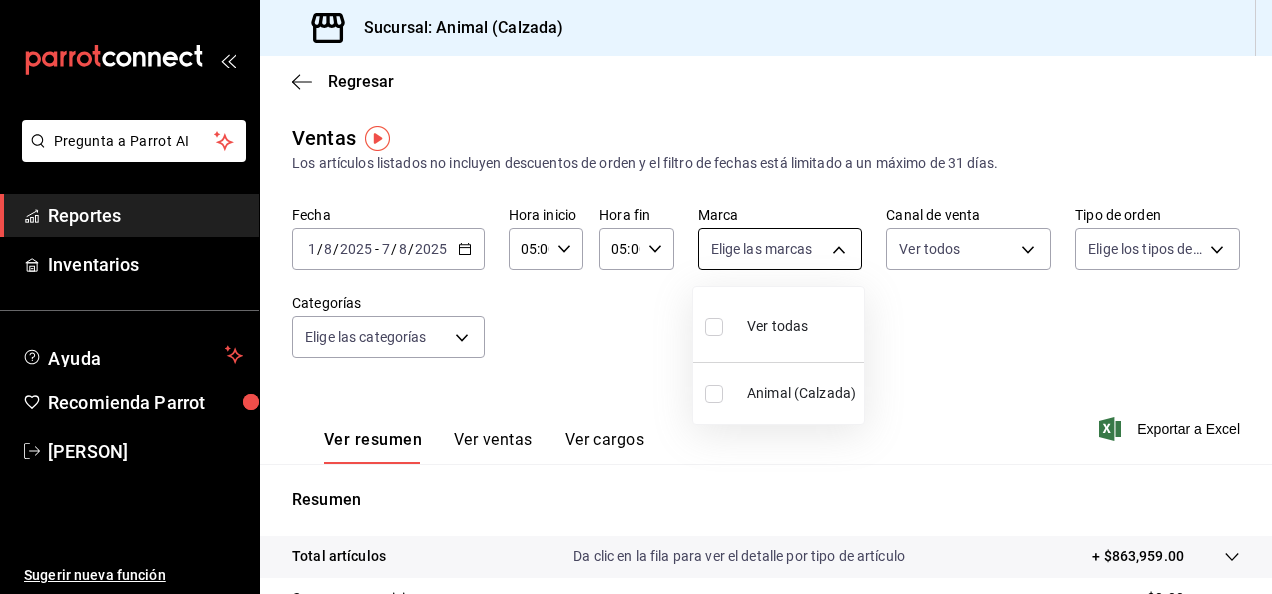 click on "Pregunta a Parrot AI Reportes   Inventarios   Ayuda Recomienda Parrot   [PERSON]   Sugerir nueva función   Sucursal: Animal (Calzada) Regresar Ventas Los artículos listados no incluyen descuentos de orden y el filtro de fechas está limitado a un máximo de 31 días. Fecha 2025-08-01 1 / 8 / 2025 - 2025-08-07 7 / 8 / 2025 Hora inicio 05:00 Hora inicio Hora fin 05:00 Hora fin Marca Elige las marcas Canal de venta Ver todos PARROT,UBER_EATS,RAPPI,DIDI_FOOD,ONLINE Tipo de orden Elige los tipos de orden Categorías Elige las categorías Ver resumen Ver ventas Ver cargos Exportar a Excel Resumen Total artículos Da clic en la fila para ver el detalle por tipo de artículo + $863,959.00 Cargos por servicio + $0.00 Venta bruta = $863,959.00 Descuentos totales - $8,183.90 Certificados de regalo - $19,766.00 Venta total = $836,009.10 Impuestos - 115.311,60 dólares Venta neta = $720,697.50 Pregunta a Parrot AI Reportes   Inventarios   Ayuda Recomienda Parrot   [PERSON]   Sugerir nueva función   Ir a video" at bounding box center (636, 297) 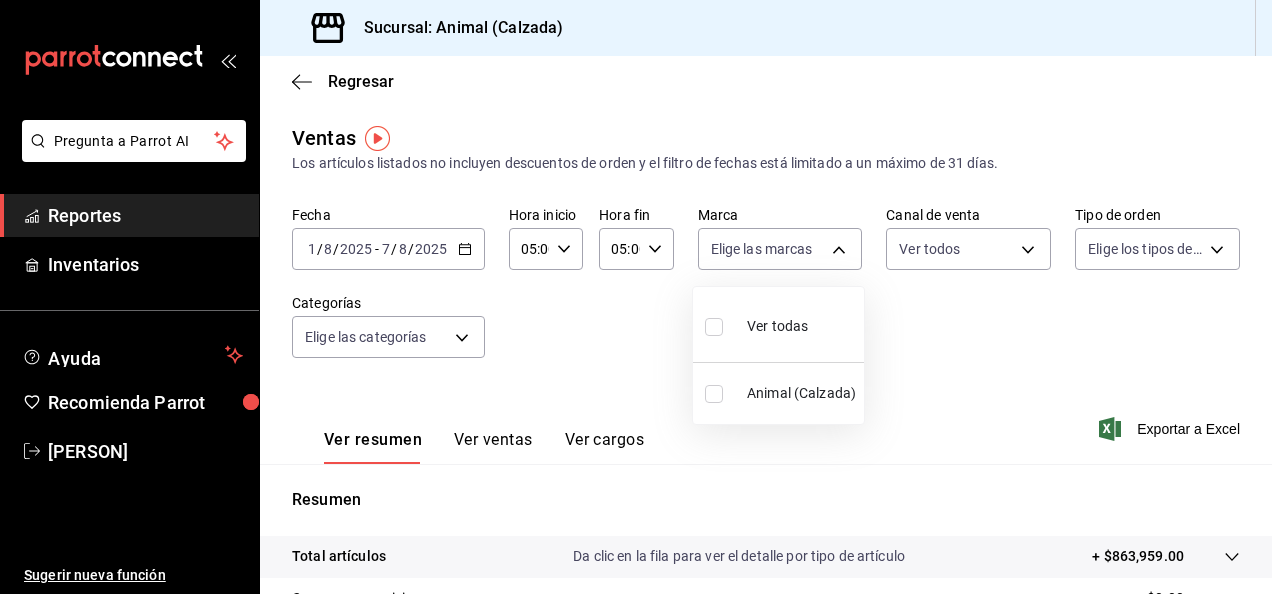click on "Ver todas" at bounding box center [777, 326] 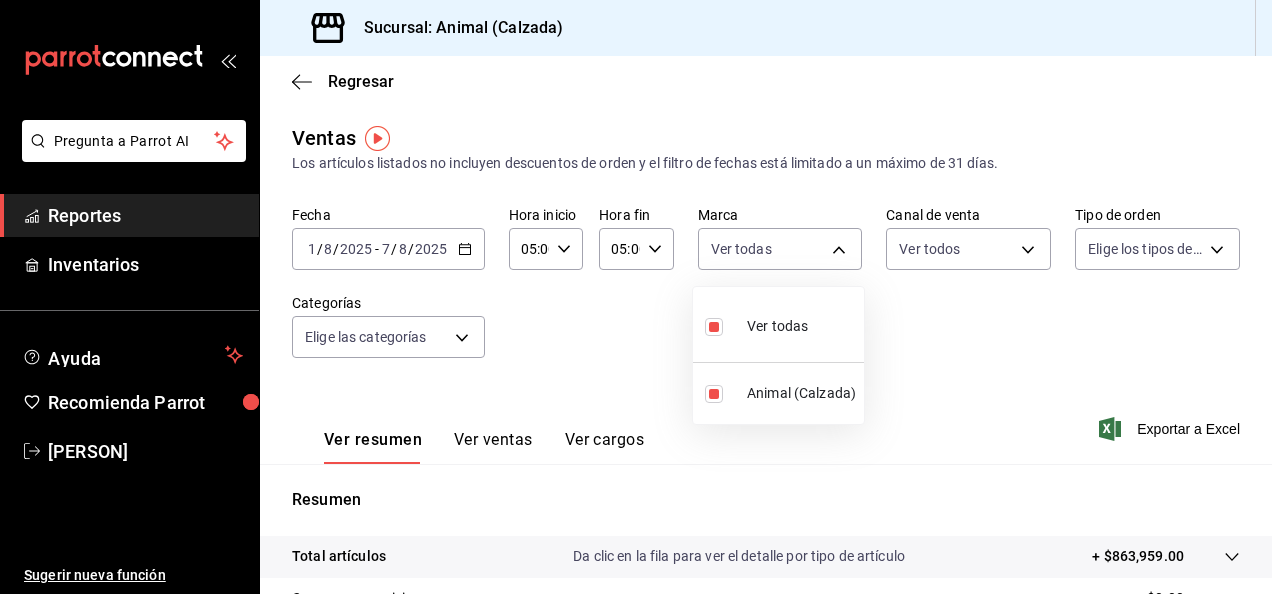 drag, startPoint x: 1022, startPoint y: 254, endPoint x: 1022, endPoint y: 238, distance: 16 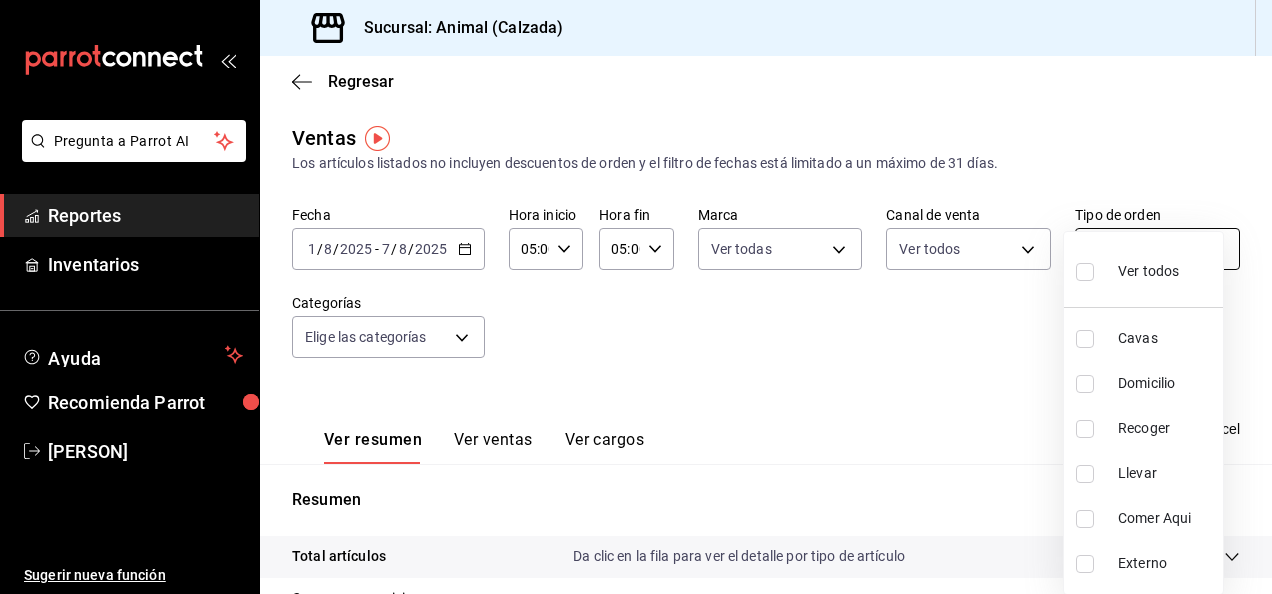 click on "Pregunta a Parrot AI Reportes   Inventarios   Ayuda Recomienda Parrot   [PERSON]   Sugerir nueva función   Sucursal: Animal (Calzada) Regresar Ventas Los artículos listados no incluyen descuentos de orden y el filtro de fechas está limitado a un máximo de 31 días. Fecha 2025-08-01 1 / 8 / 2025 - 2025-08-07 7 / 8 / 2025 Hora inicio 05:00 Hora inicio Hora fin 05:00 Hora fin Marca Ver todas [UUID] Canal de venta Ver todos PARROT,UBER_EATS,RAPPI,DIDI_FOOD,ONLINE Tipo de orden Elige los tipos de orden Categorías Elige las categorías Ver resumen Ver ventas Ver cargos Exportar a Excel Resumen Total artículos Da clic en la fila para ver el detalle por tipo de artículo + $863,959.00 Cargos por servicio + $0.00 Venta bruta = $863,959.00 Descuentos totales - $8,183.90 Certificados de regalo - $19,766.00 Venta total = $836,009.10 Impuestos - 115.311,60 dólares Venta neta = $720,697.50 Pregunta a Parrot AI Reportes   Inventarios   Ayuda Recomienda Parrot   [PERSON]     Cavas" at bounding box center [636, 297] 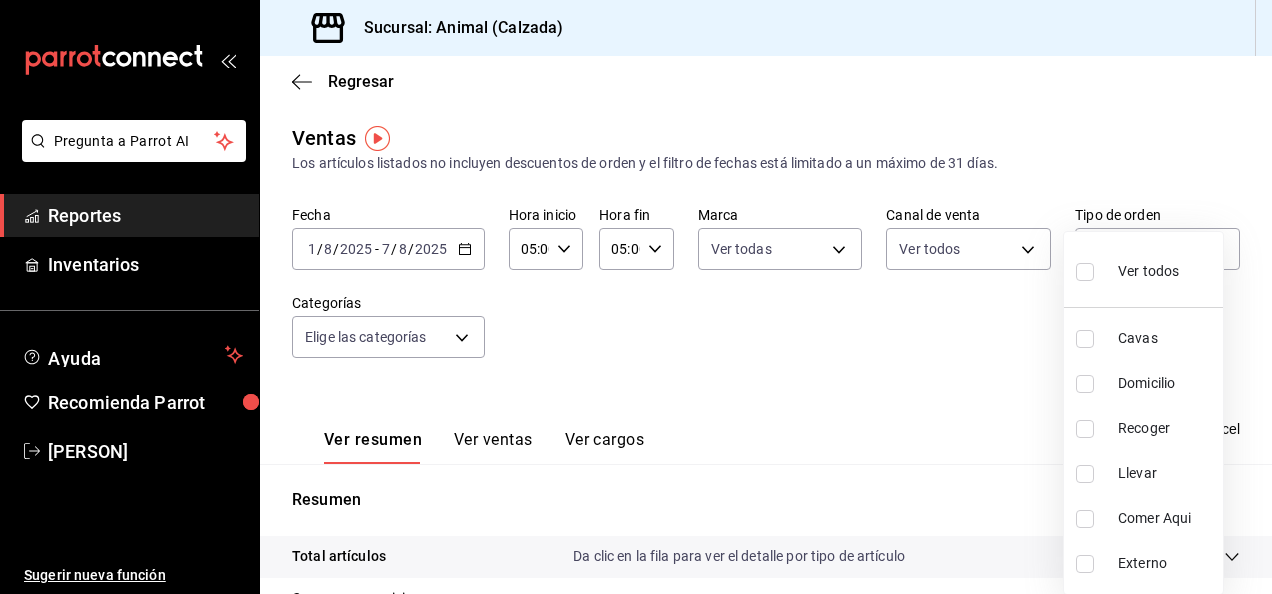 click on "Ver todos" at bounding box center [1148, 271] 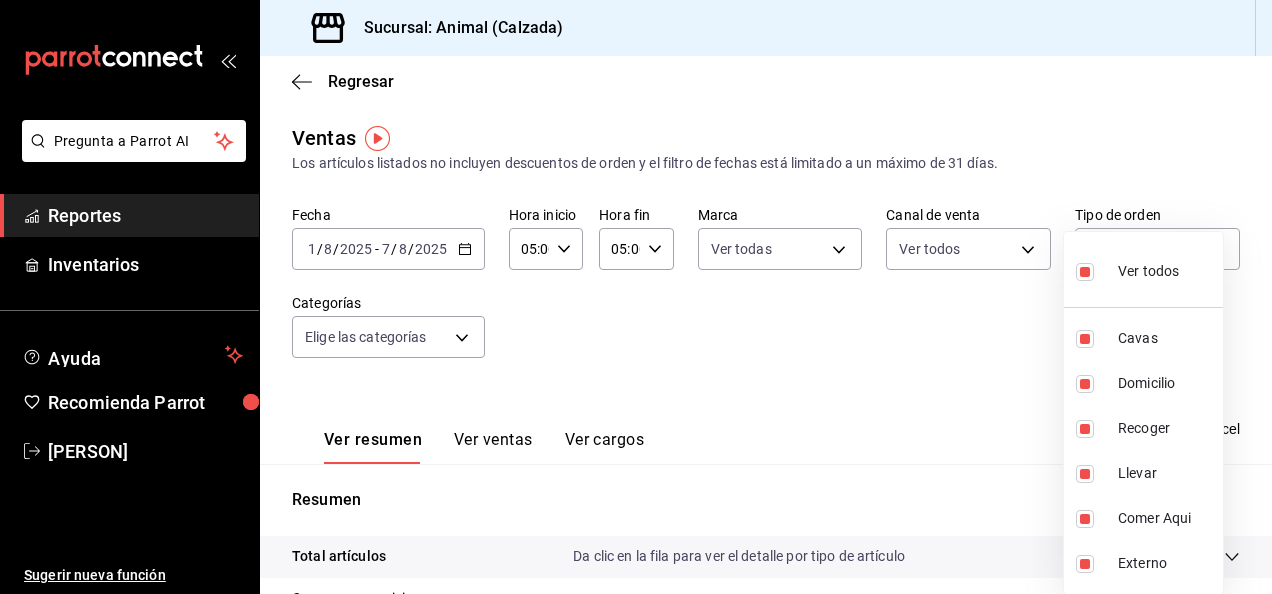 click at bounding box center [636, 297] 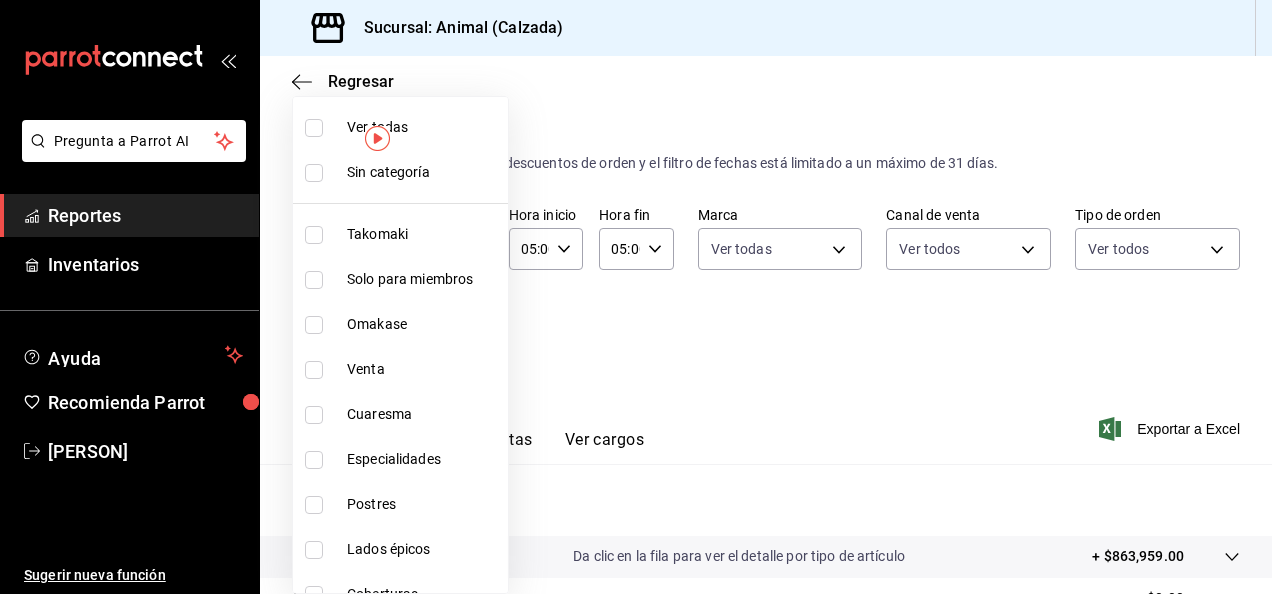 click on "Pregunta a Parrot AI Reportes   Inventarios   Ayuda Recomienda Parrot   [PERSON]   Sugerir nueva función   Sucursal: Animal (Calzada) Regresar Ventas Los artículos listados no incluyen descuentos de orden y el filtro de fechas está limitado a un máximo de 31 días. Fecha 2025-08-01 1 / 8 / 2025 - 2025-08-07 7 / 8 / 2025 Hora inicio 05:00 Hora inicio Hora fin 05:00 Hora fin Marca Ver todas [UUID] Canal de venta Ver todos PARROT,UBER_EATS,RAPPI,DIDI_FOOD,ONLINE Tipo de orden Ver todos [UUID],[UUID],[UUID],[UUID],[UUID],EXTERNAL Categorías Elige las categorías Ver resumen Ver ventas Ver cargos Exportar a Excel Resumen Total artículos Da clic en la fila para ver el detalle por tipo de artículo + $863,959.00 Cargos por servicio + $0.00 Venta bruta = $863,959.00 Descuentos totales - $8,183.90 Certificados de regalo Venta total" at bounding box center [636, 297] 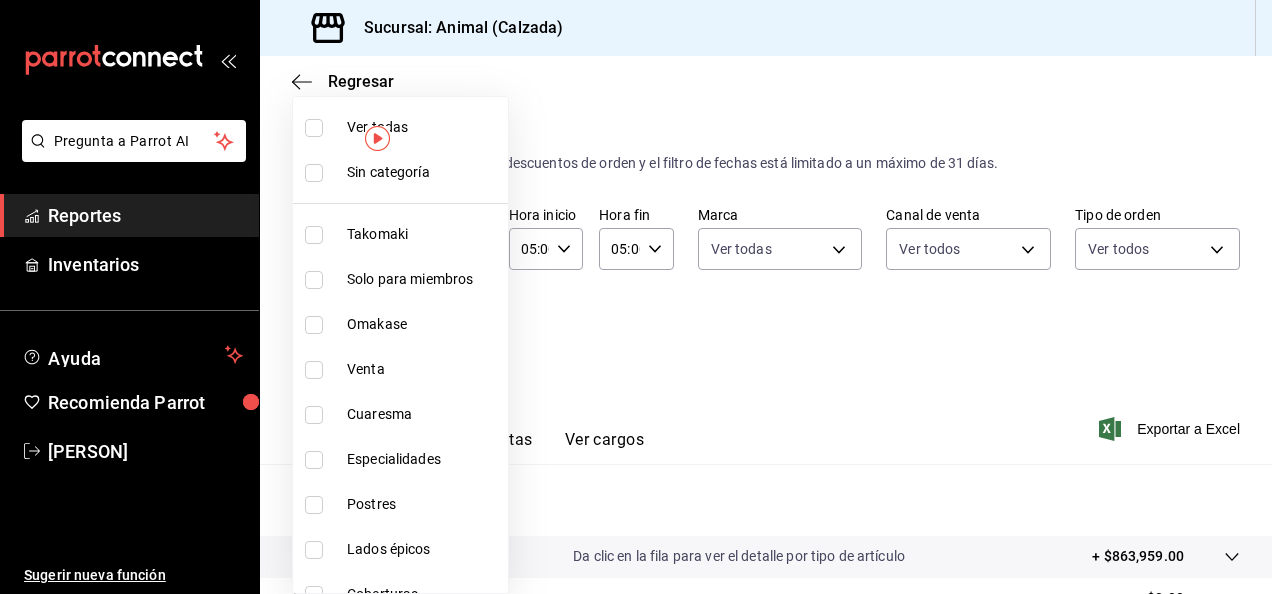 click on "Ver todas" at bounding box center [423, 127] 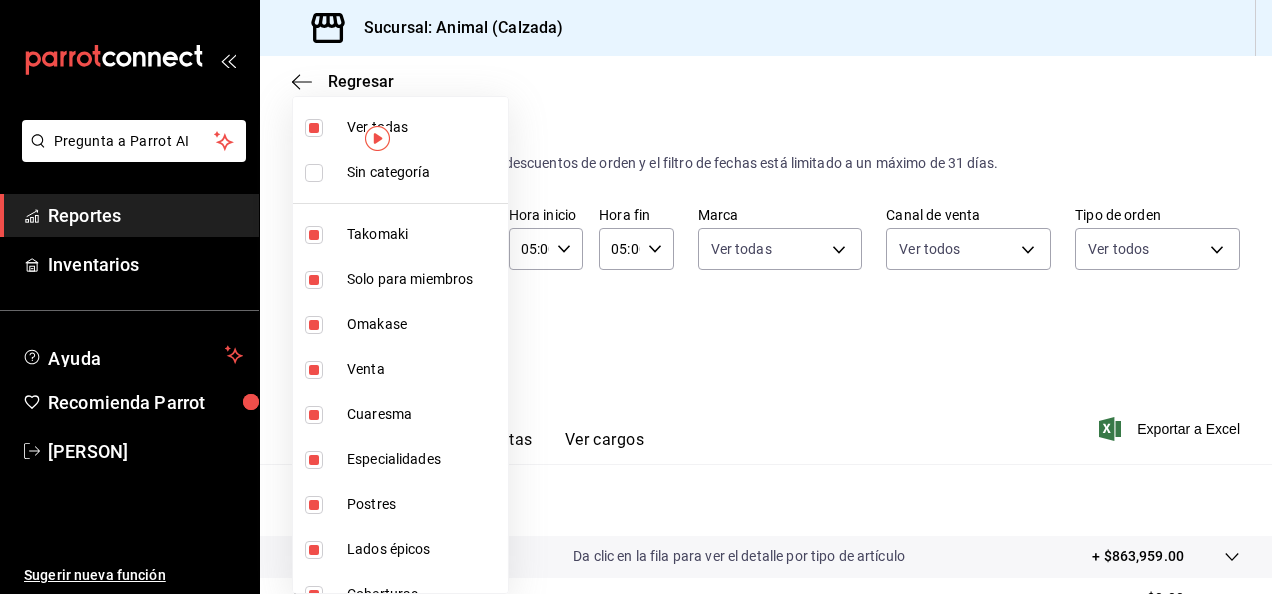 type on "[UUID],[UUID],[UUID],[UUID],[UUID],[UUID],[UUID],[UUID],[UUID],[UUID],[UUID],[UUID],[UUID],[UUID],[UUID],[UUID],[UUID],[UUID],[UUID],[UUID],[UUID],[UUID],[UUID],[UUID],[UUID],[UUID]" 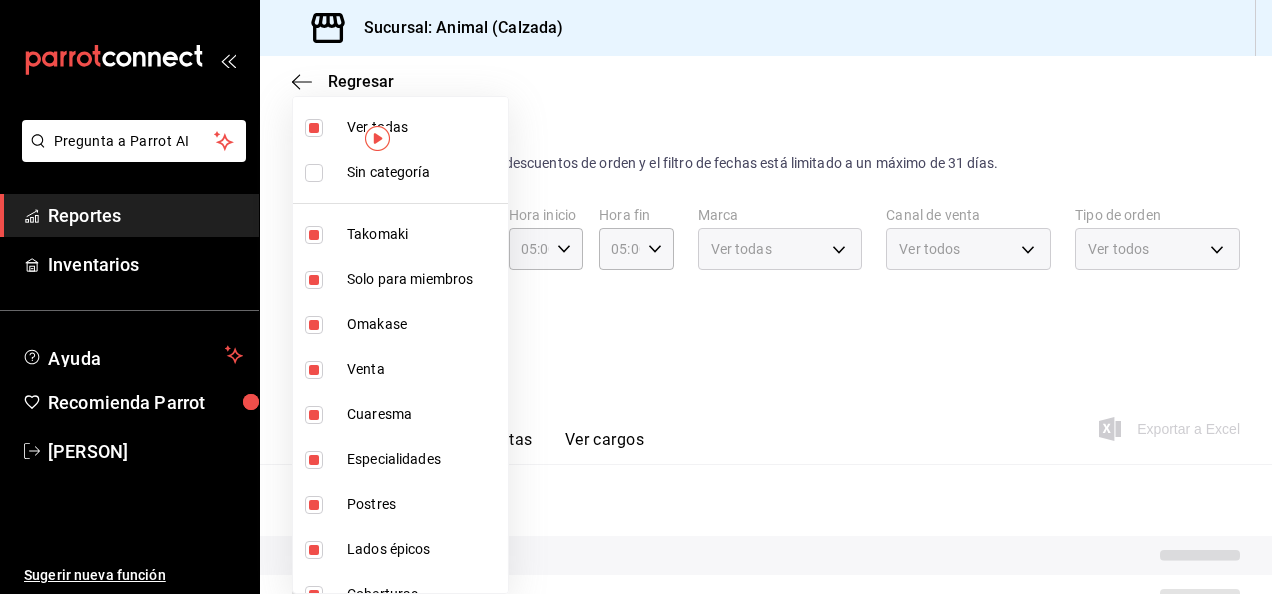 click at bounding box center (636, 297) 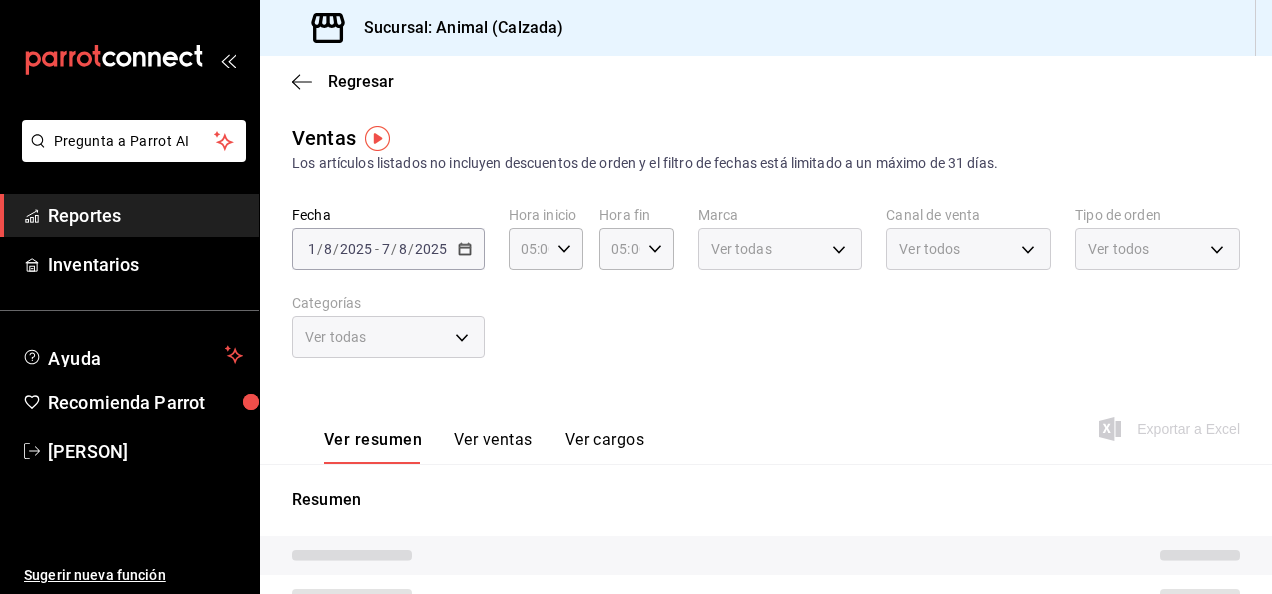 click on "Fecha 2025-08-01 1 / 8 / 2025 - 2025-08-07 7 / 8 / 2025 Hora inicio 05:00 Hora inicio Hora fin 05:00 Hora fin Marca Ver todas e26472f3-9262-489d-bcba-4c6b034529c7 Canal de venta Ver todos PARROT,UBER_EATS,RAPPI,DIDI_FOOD,ONLINE Tipo de orden Ver todos 588630d3-b511-4bba-a729-32472510037f,54b7ae00-ca47-4ec1-b7ff-55842c0a2b62,92293fd7-2d7b-430b-85d7-0dfe47b44eba,6237157c-a0f8-48ff-b796-8e4576b5f3c5,200a31bf-f5a3-4f69-a302-e0fd34b5ac63,EXTERNAL Categorías Ver todas" at bounding box center (766, 294) 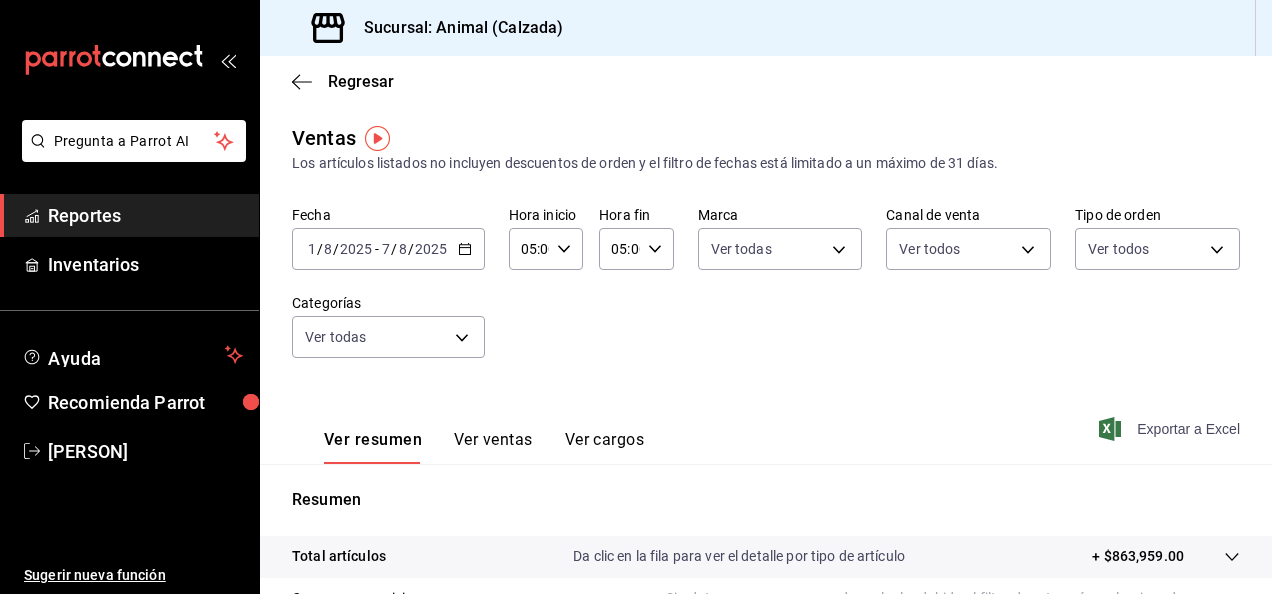 click on "Exportar a Excel" at bounding box center (1171, 429) 